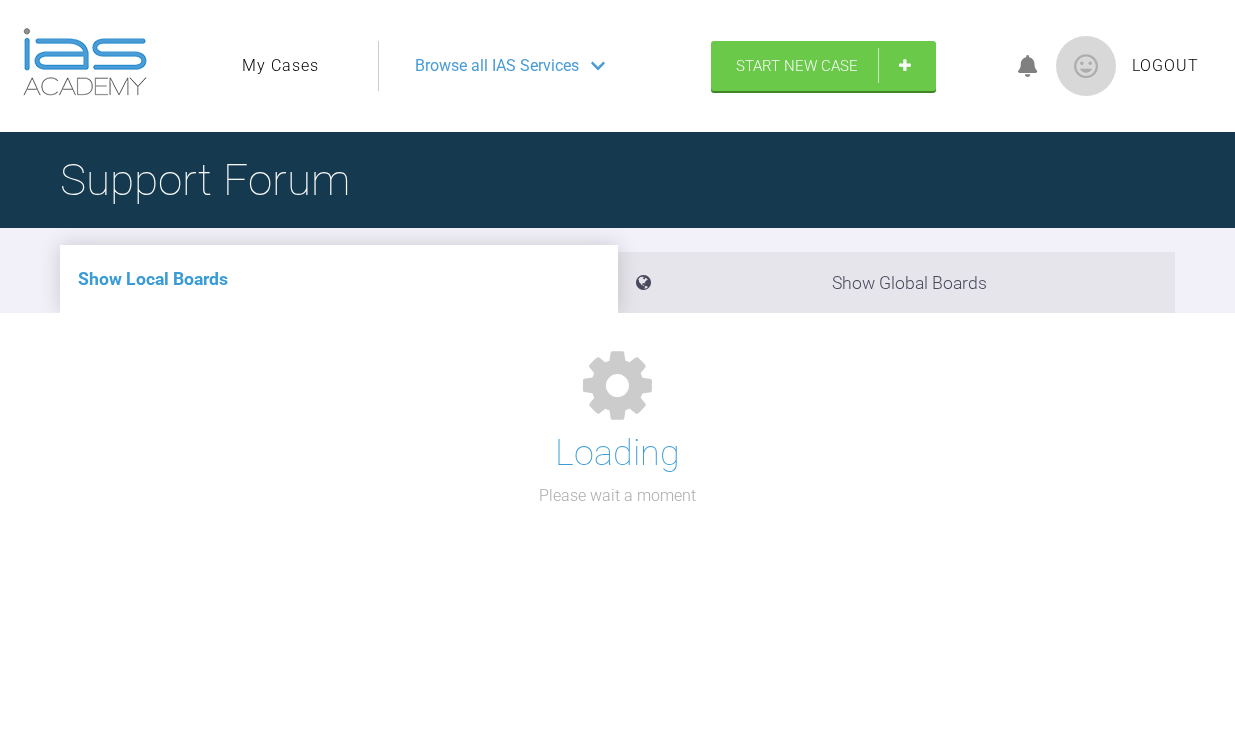 scroll, scrollTop: 0, scrollLeft: 0, axis: both 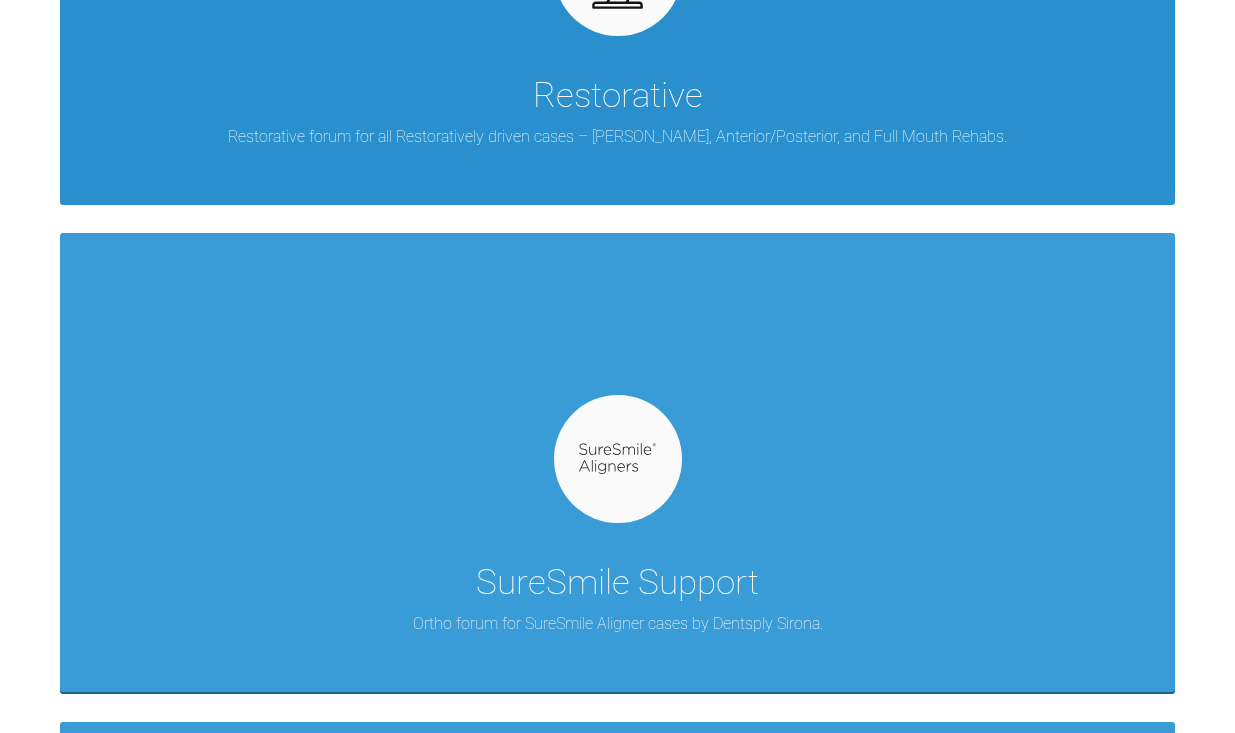 click on "SureSmile Support Ortho forum for SureSmile Aligner cases by Dentsply Sirona." at bounding box center (617, 462) 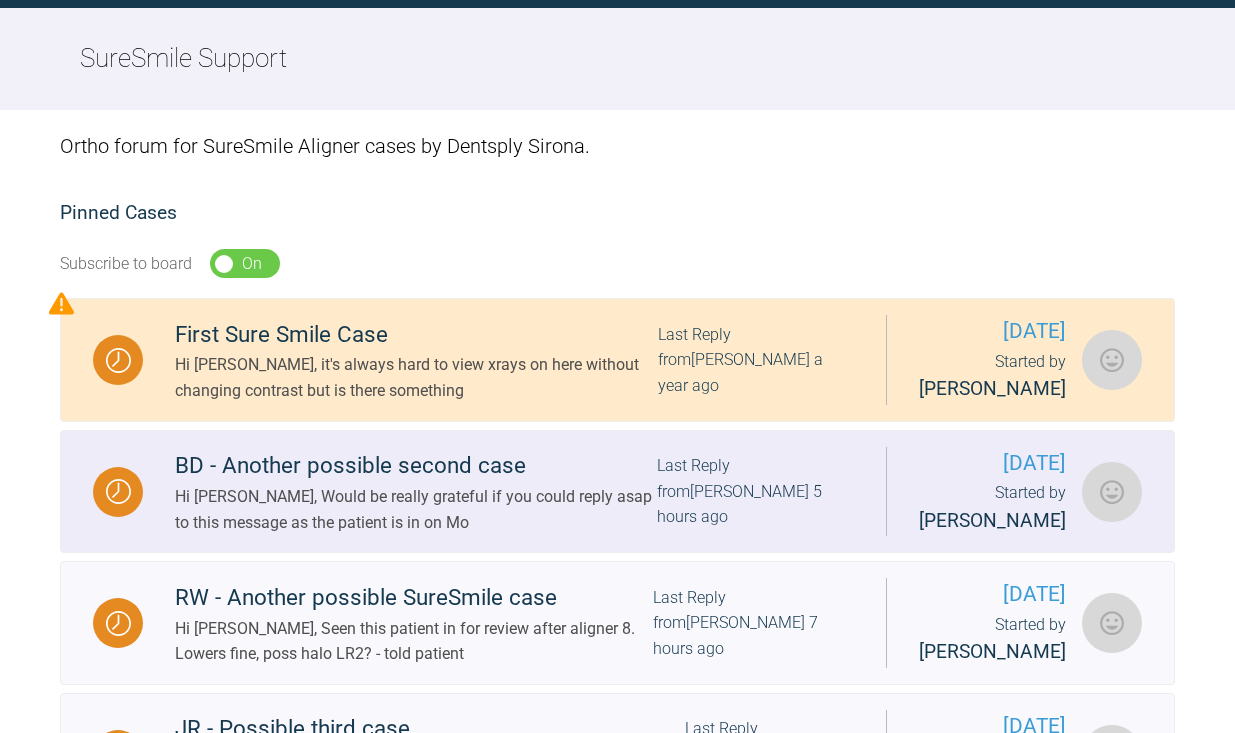 click on "BD - Another possible second case" at bounding box center [416, 466] 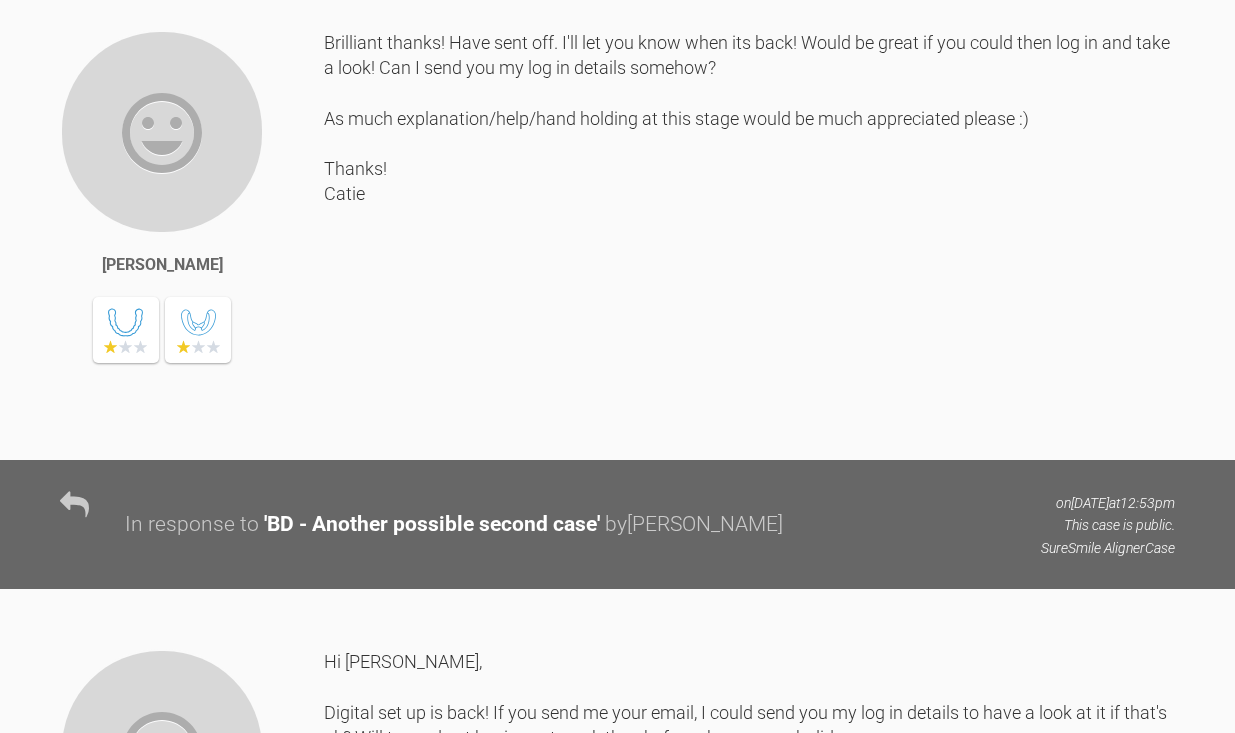 scroll, scrollTop: 4988, scrollLeft: 0, axis: vertical 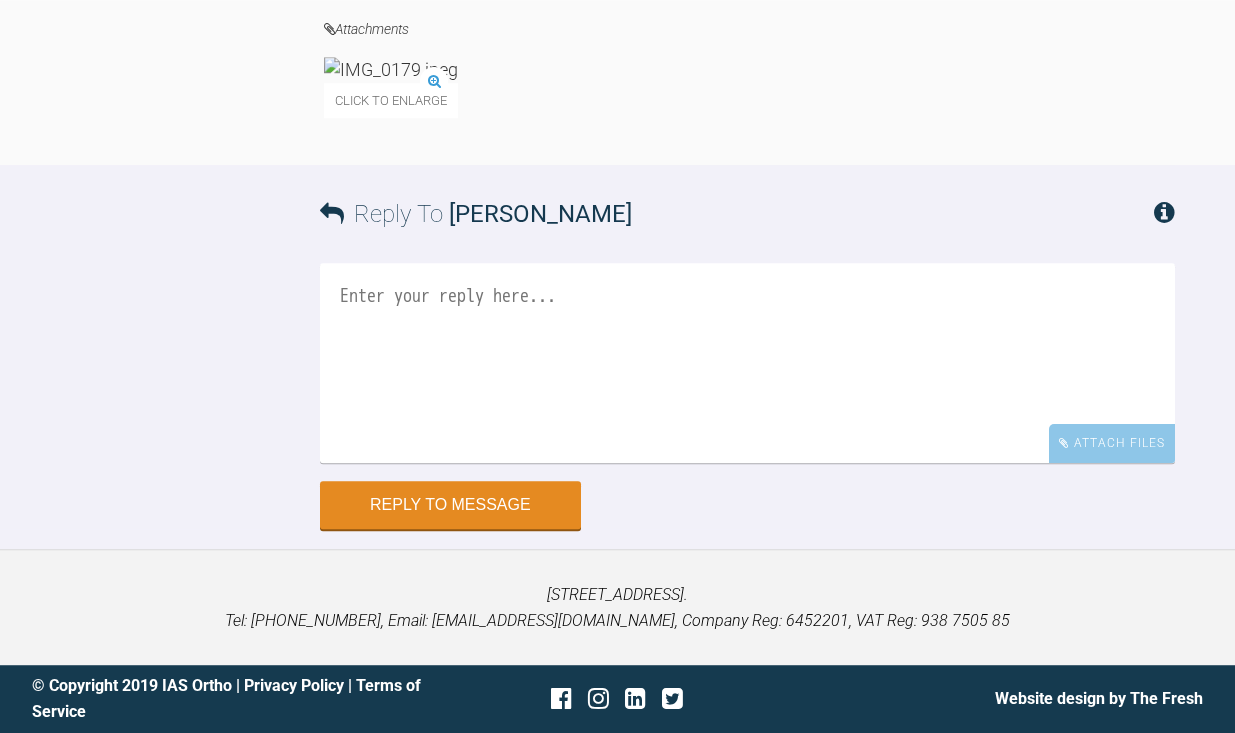 click at bounding box center (391, -1666) 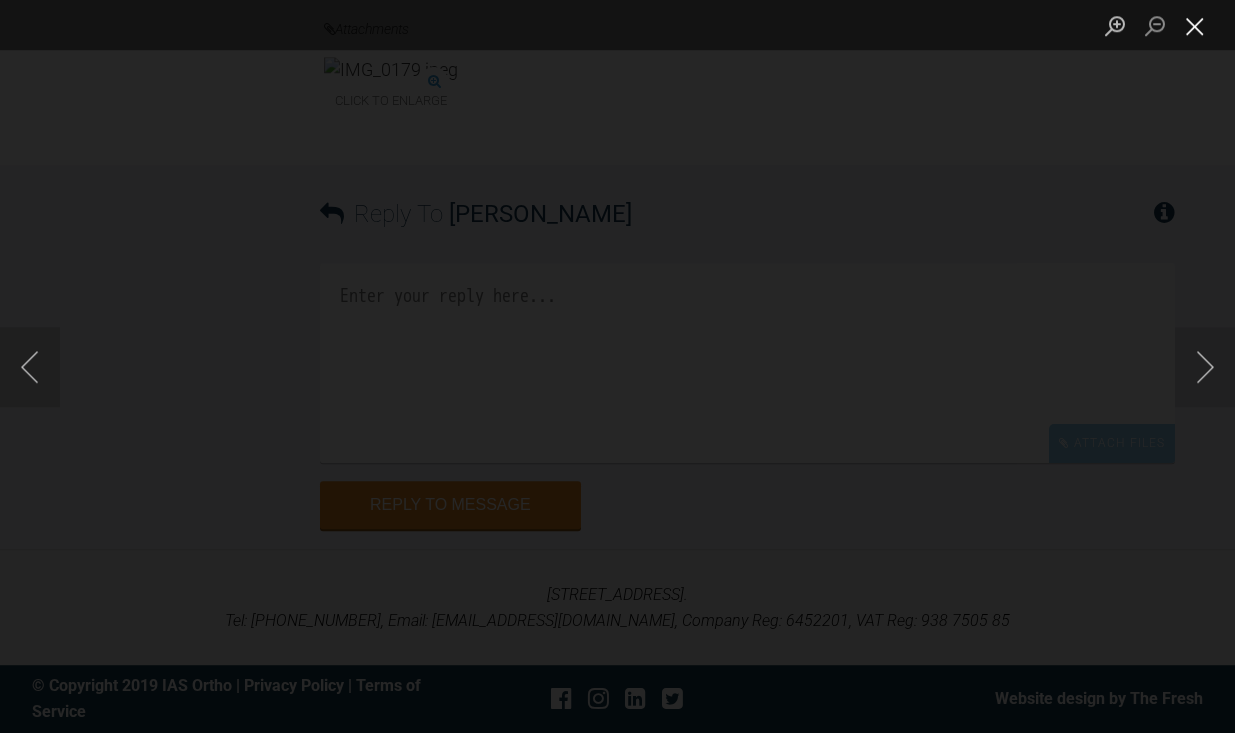 click at bounding box center (1195, 25) 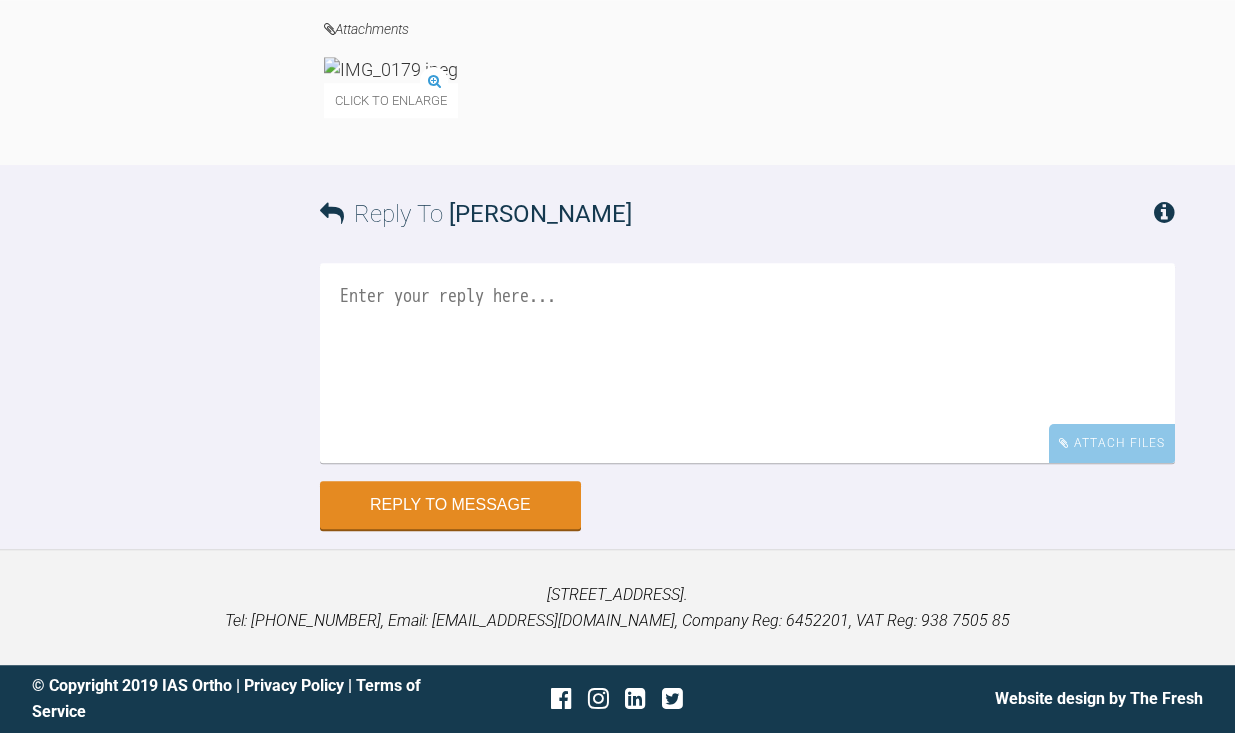 scroll, scrollTop: 66660, scrollLeft: 0, axis: vertical 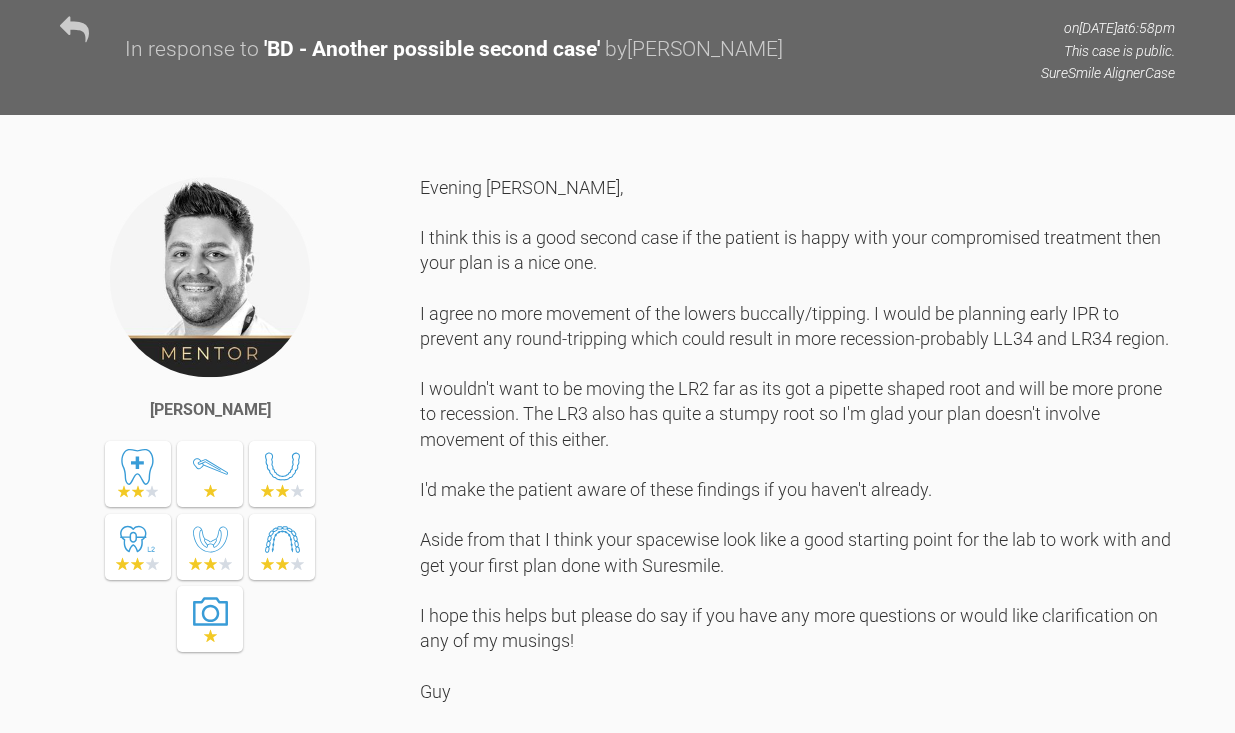 click at bounding box center [689, -365] 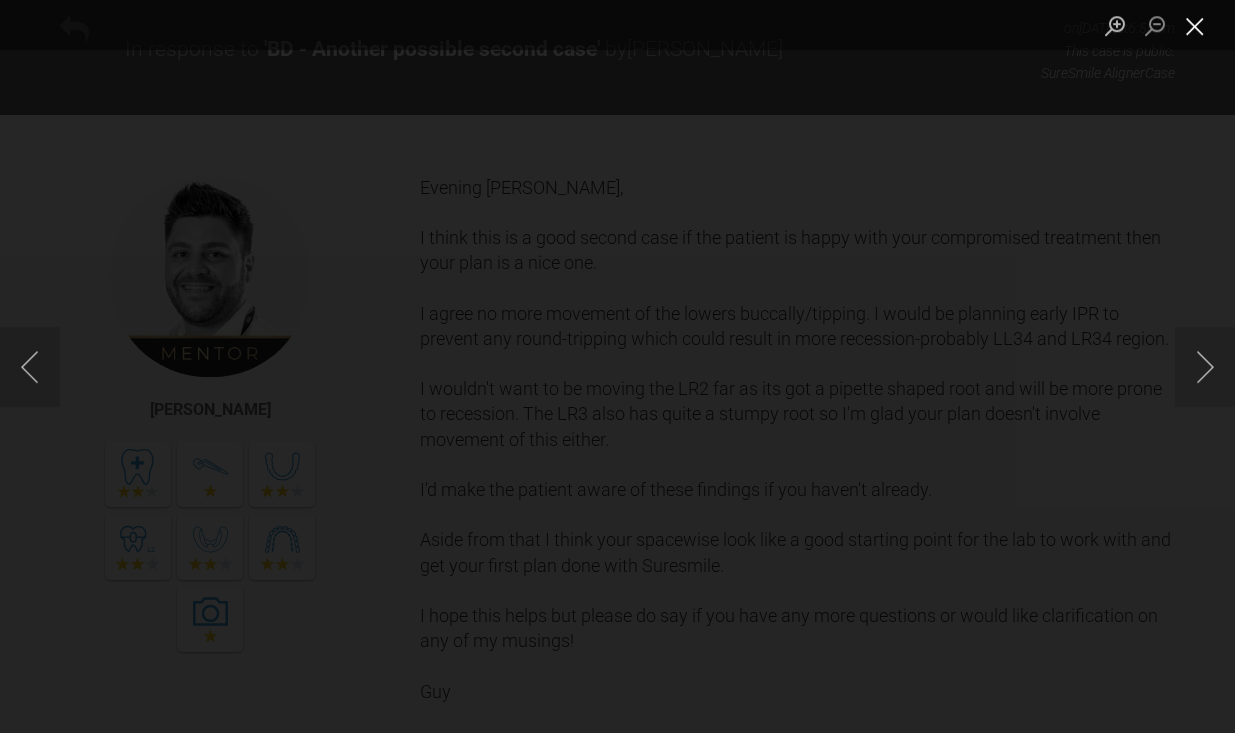 click at bounding box center (1195, 25) 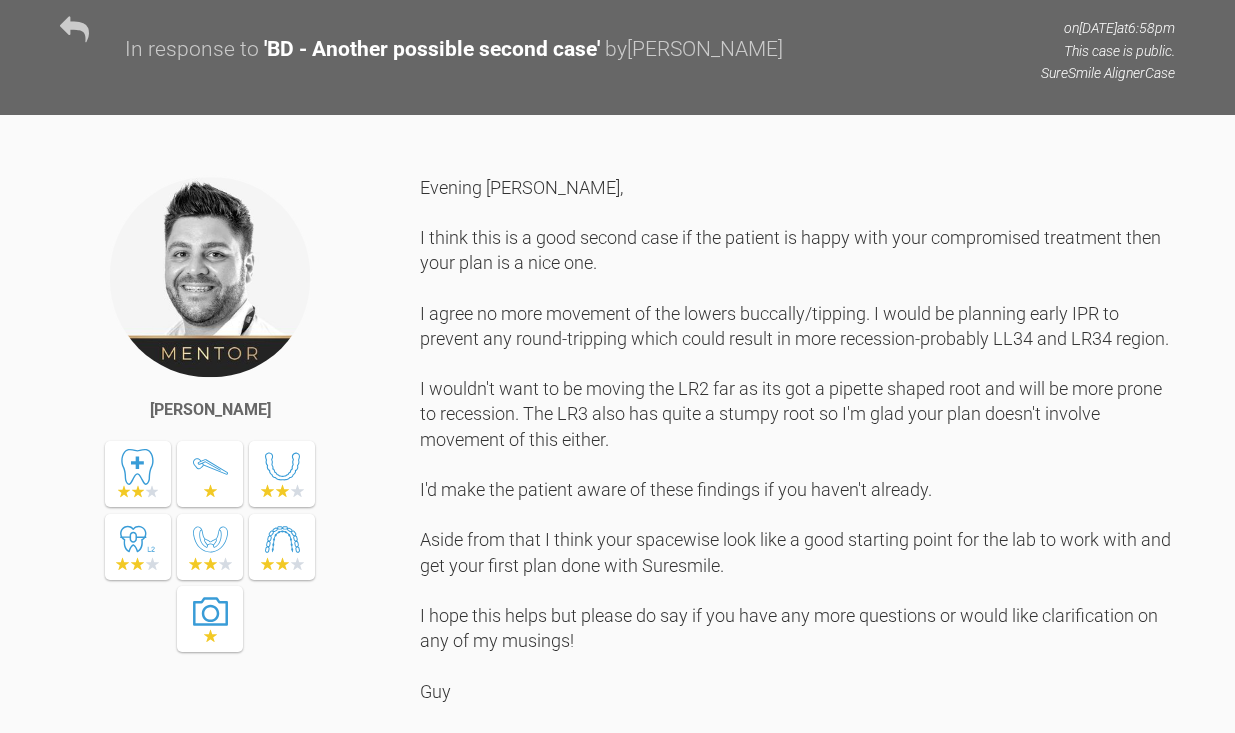 click at bounding box center [838, -365] 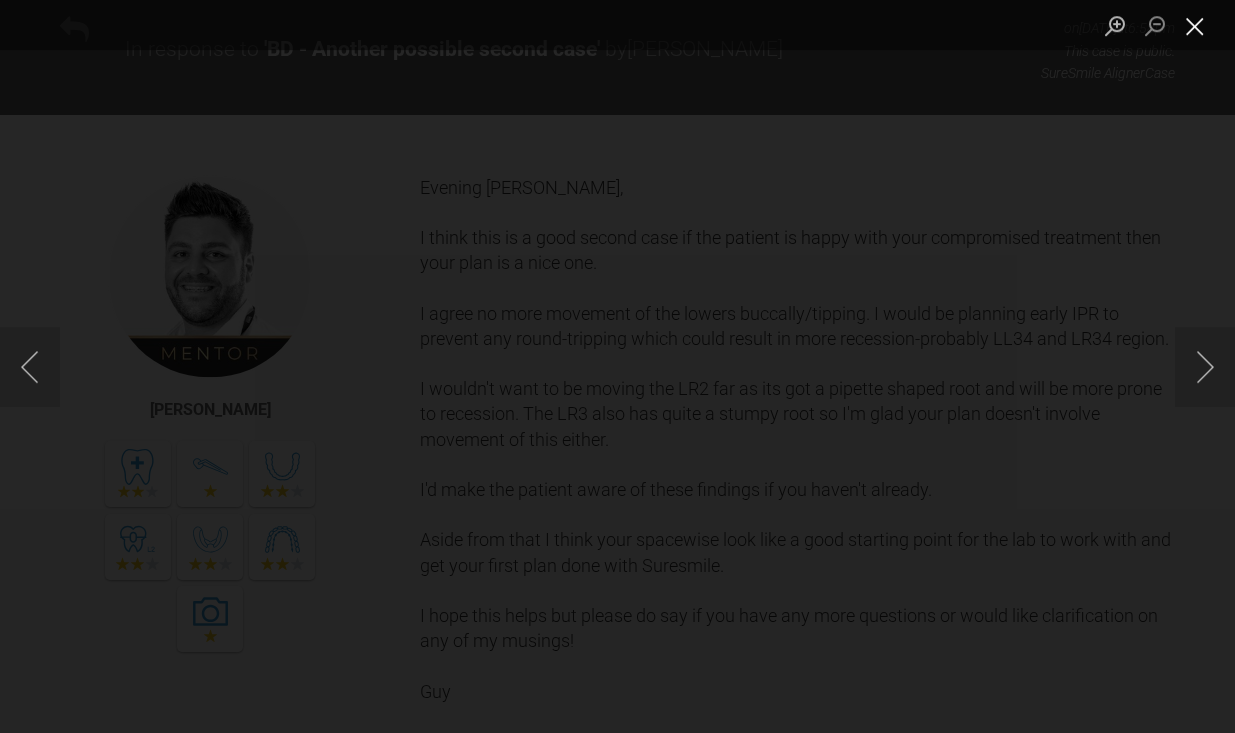 click at bounding box center (1195, 25) 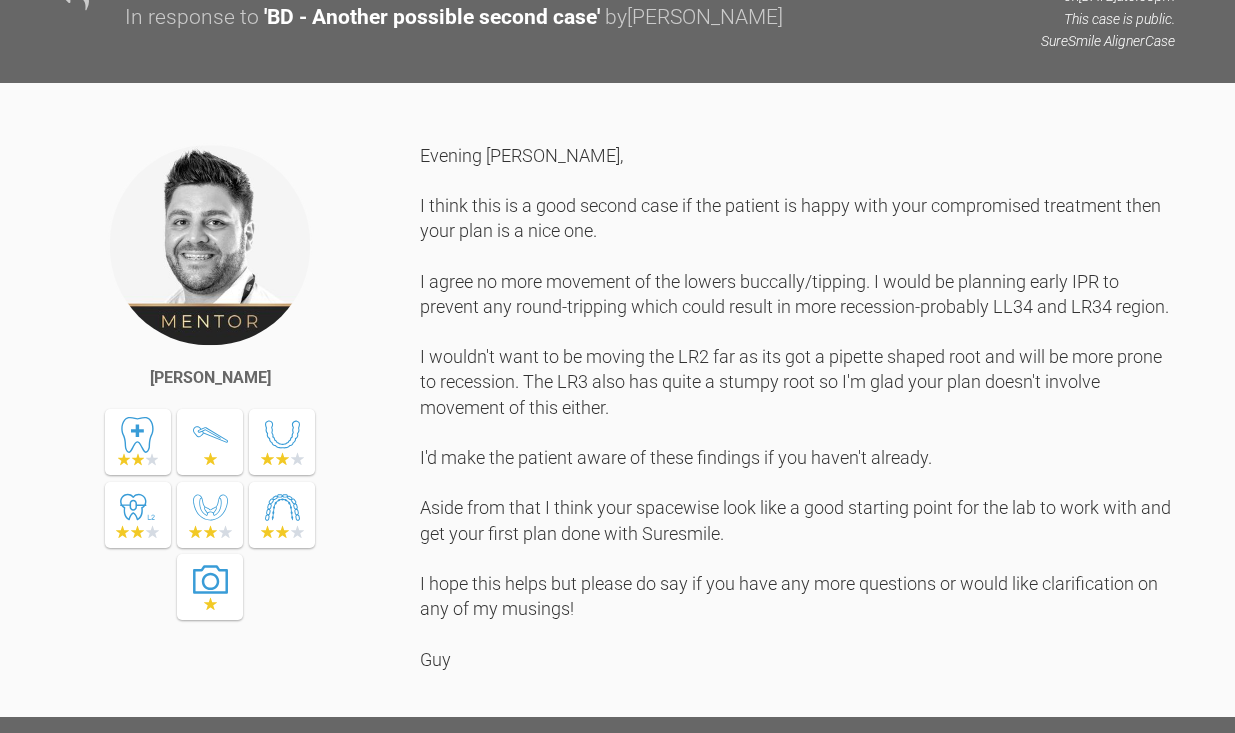 scroll, scrollTop: 1548, scrollLeft: 0, axis: vertical 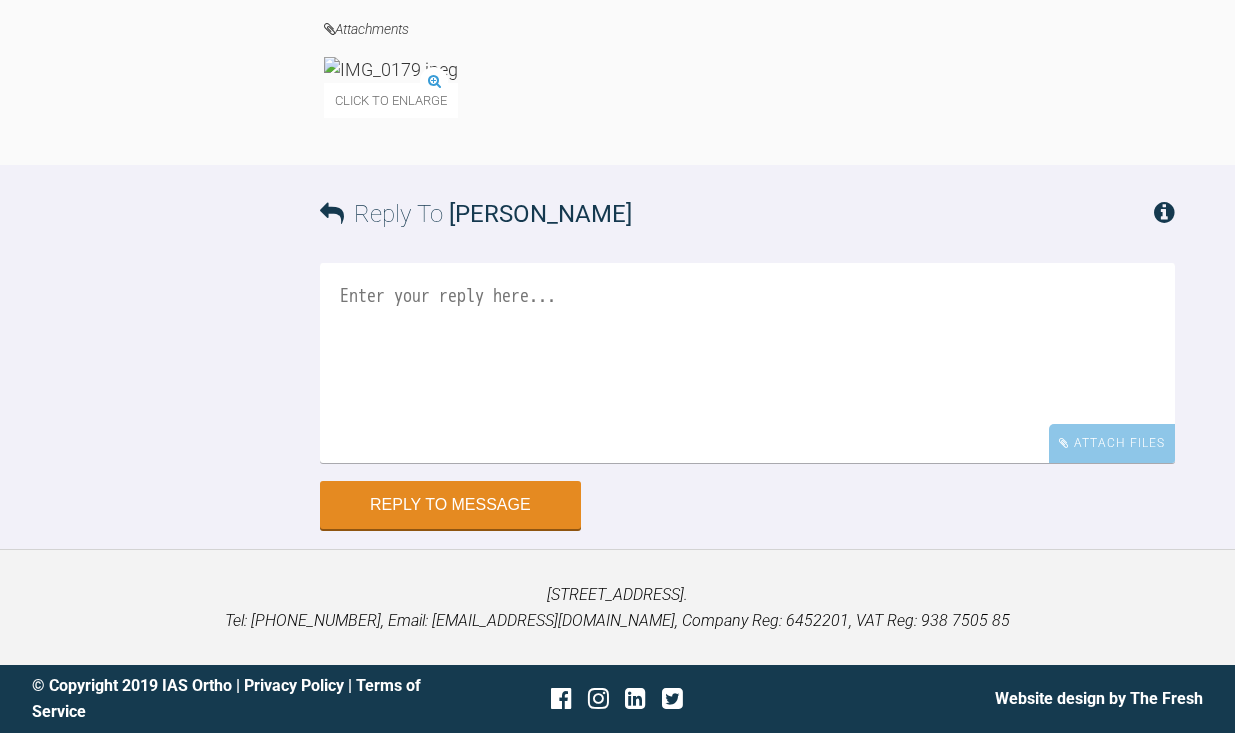 click at bounding box center [391, -1666] 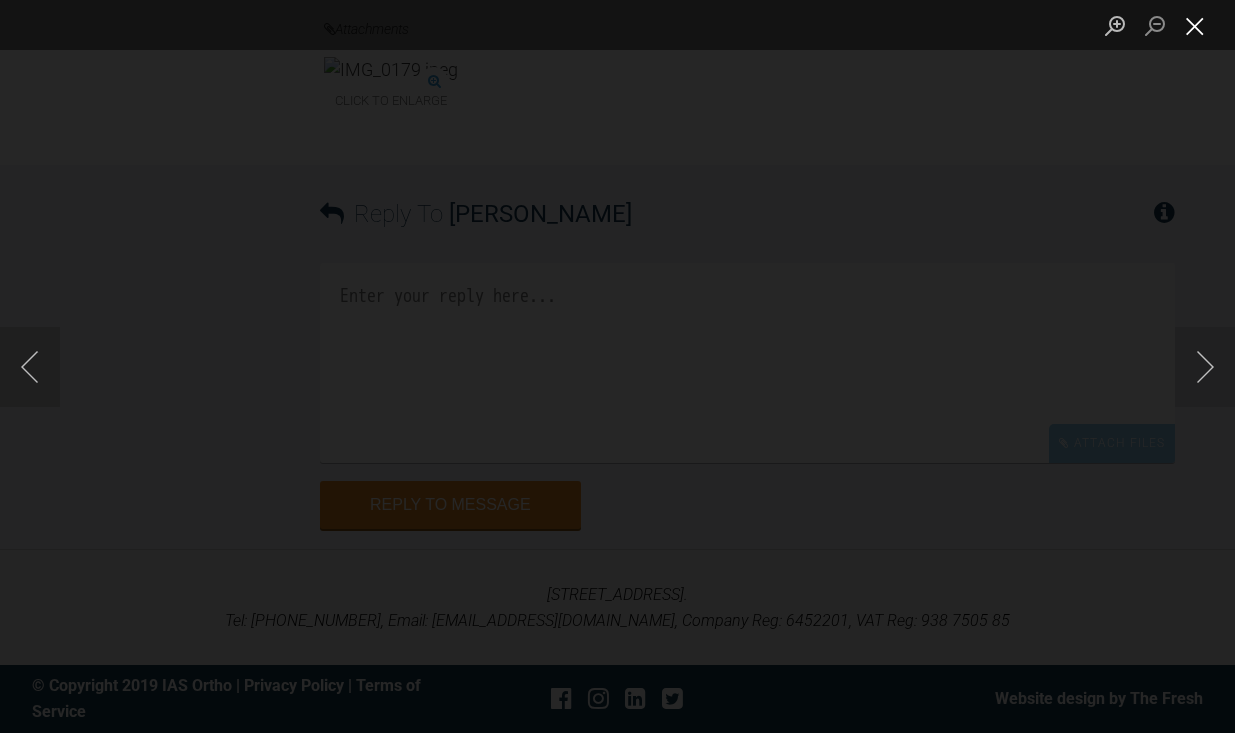 click at bounding box center [1195, 25] 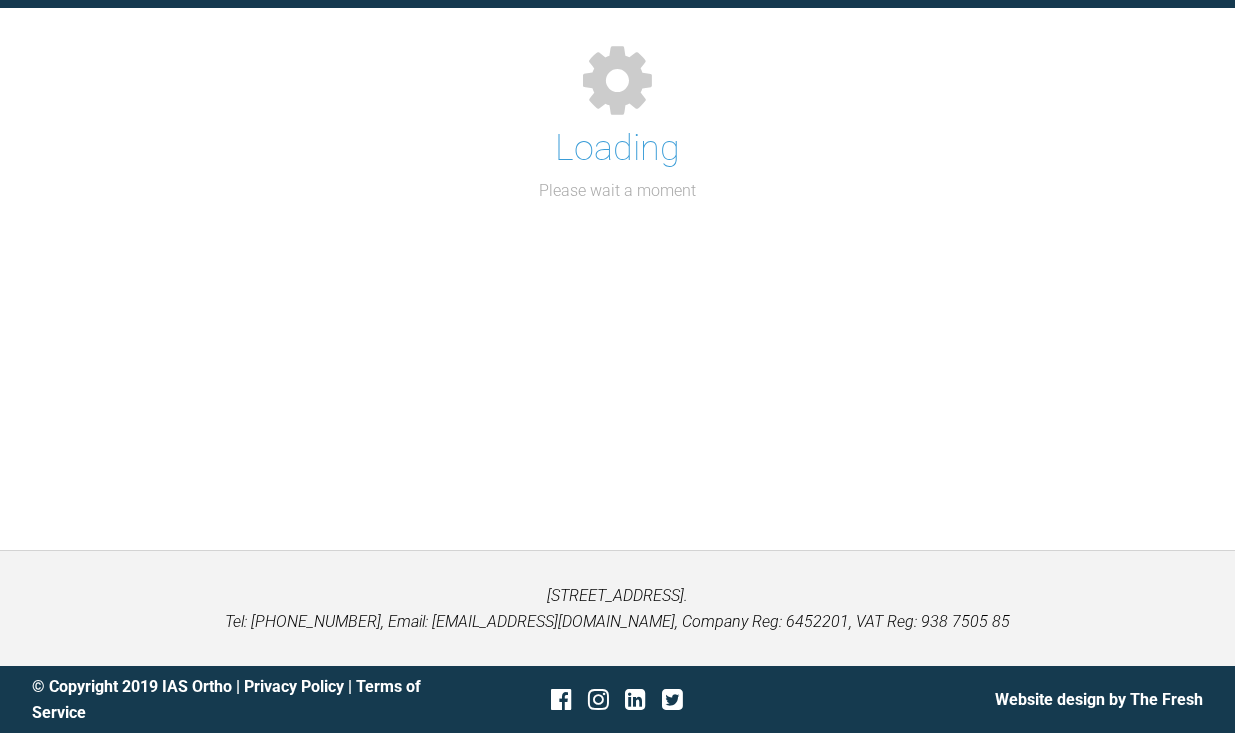 scroll, scrollTop: 220, scrollLeft: 0, axis: vertical 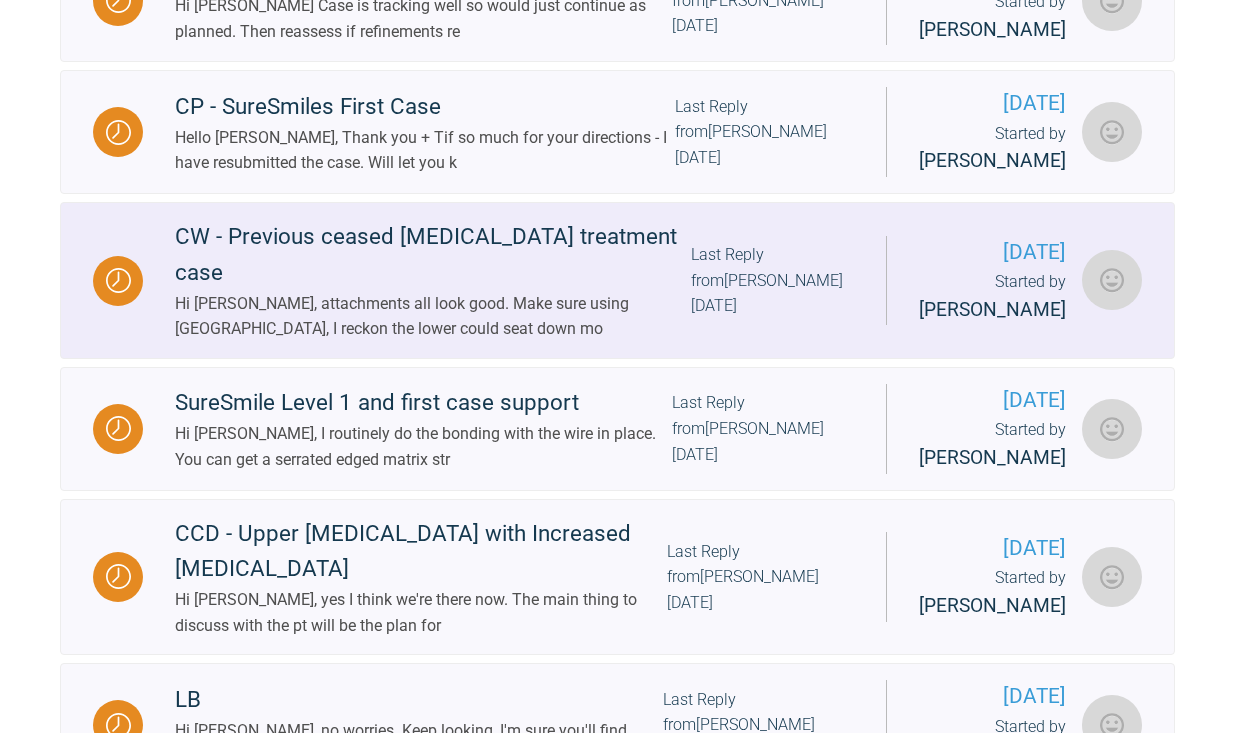 click on "Hi [PERSON_NAME], attachments all look good.  Make sure using [GEOGRAPHIC_DATA], I reckon the lower could seat down mo" at bounding box center [433, 316] 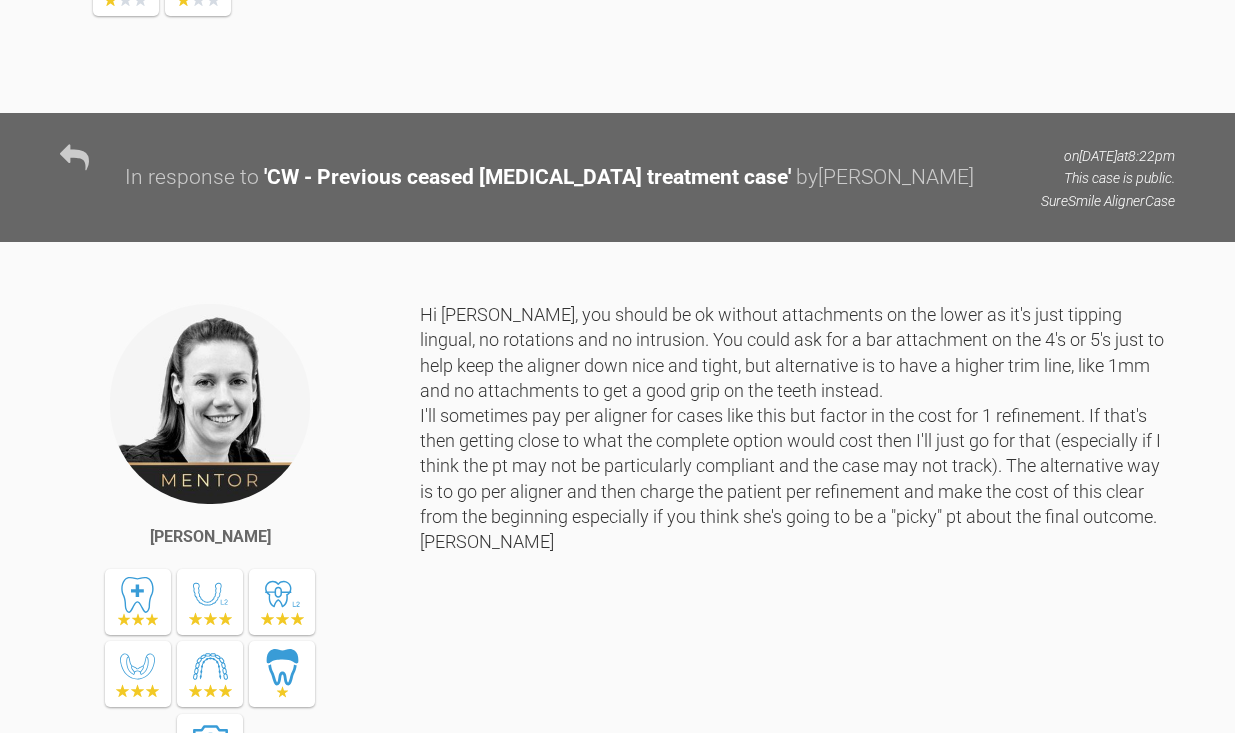 scroll, scrollTop: 5060, scrollLeft: 0, axis: vertical 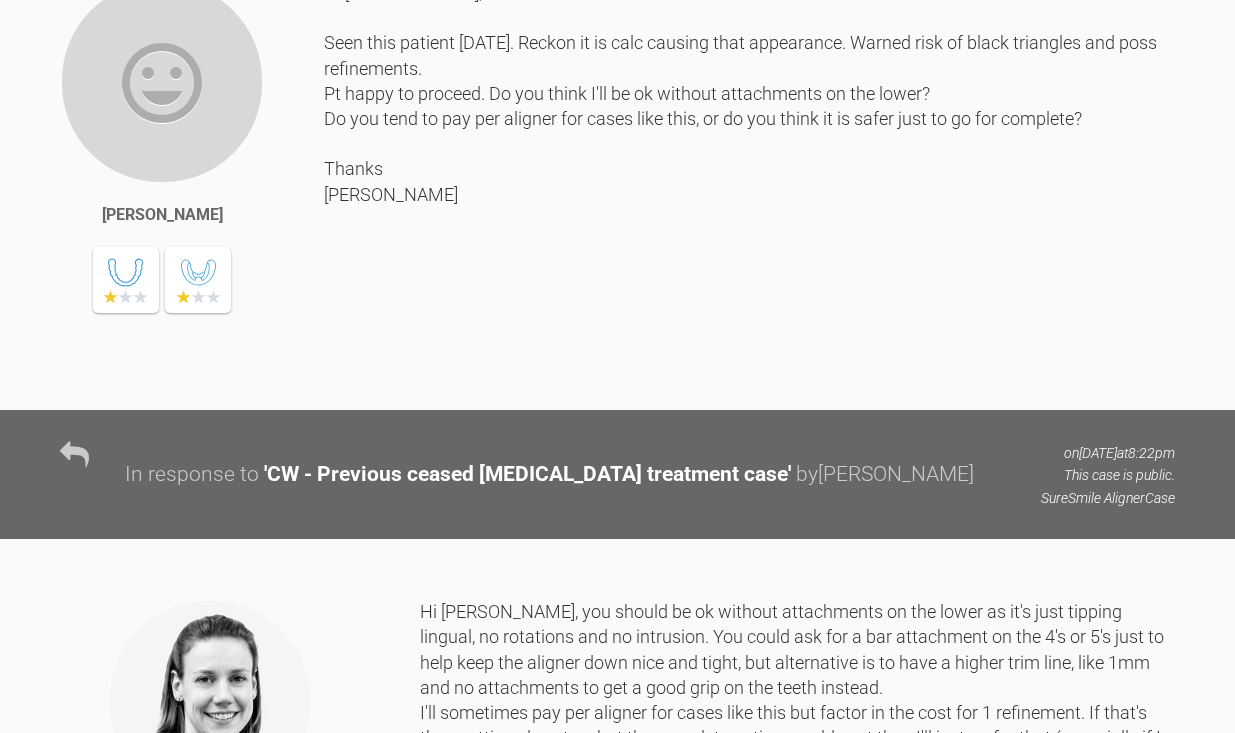 drag, startPoint x: 789, startPoint y: 333, endPoint x: 791, endPoint y: 355, distance: 22.090721 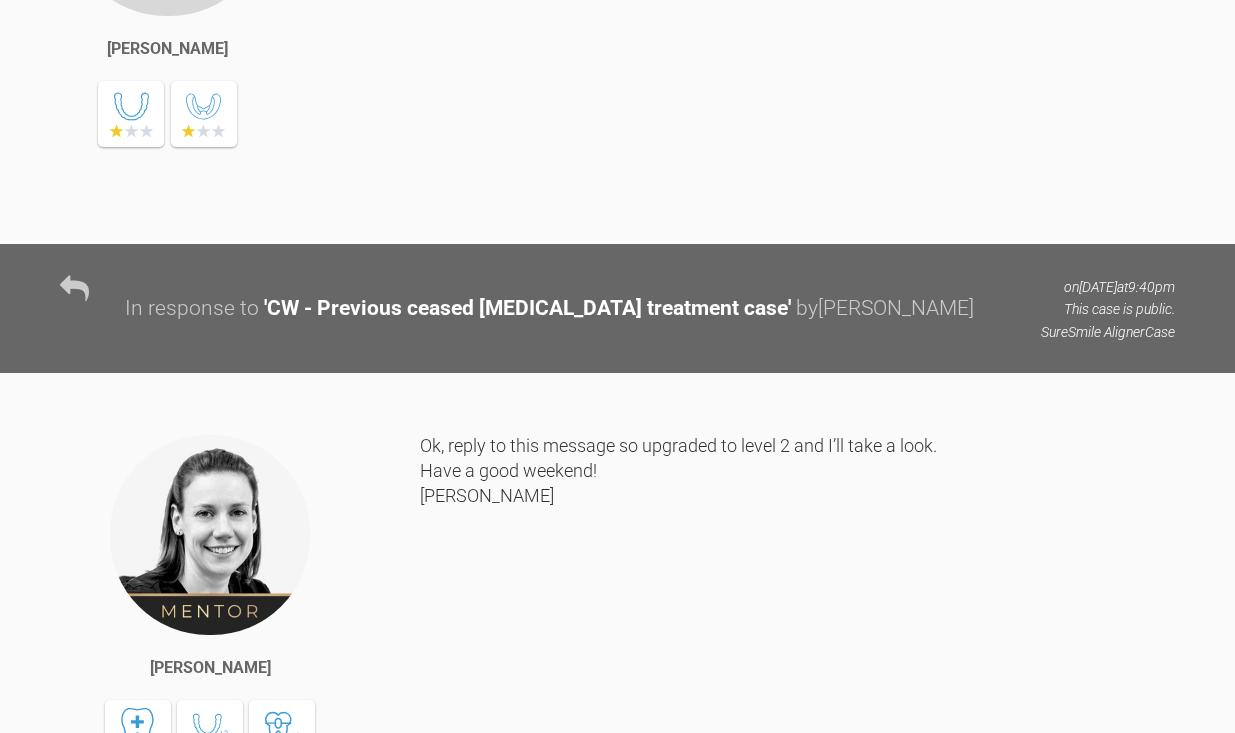 scroll, scrollTop: 2456, scrollLeft: 0, axis: vertical 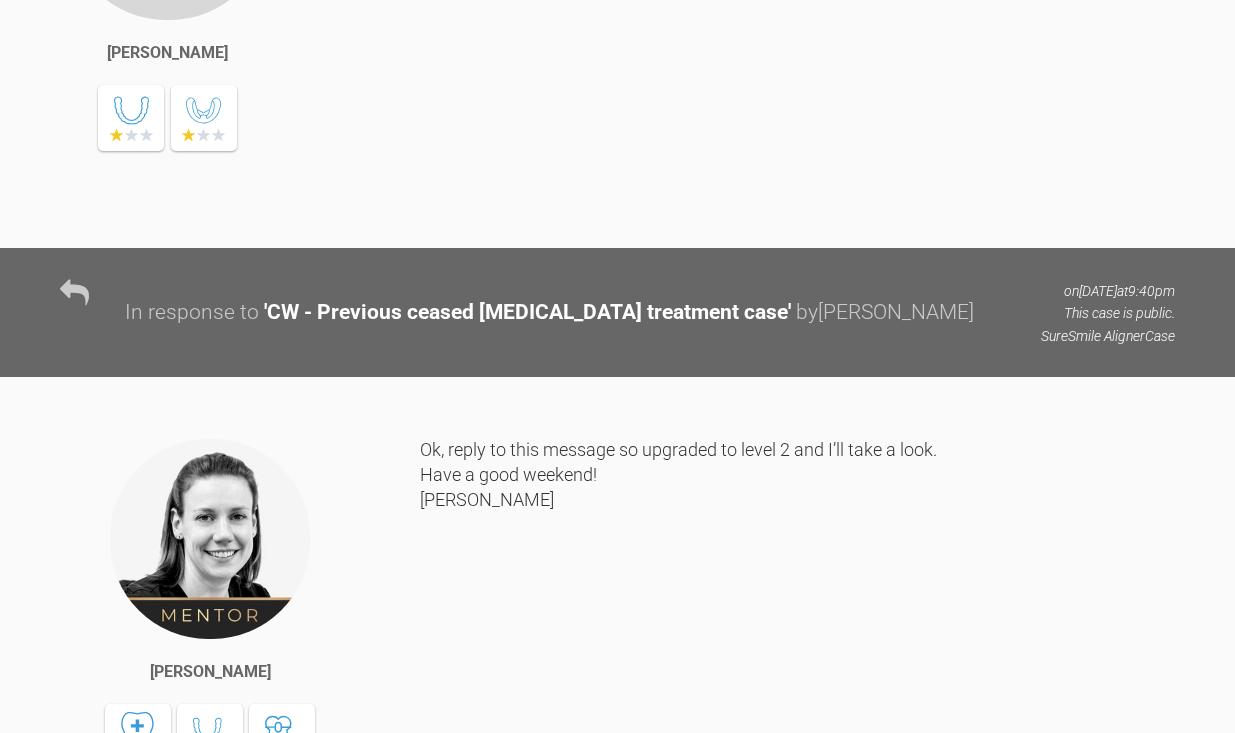 drag, startPoint x: 769, startPoint y: 250, endPoint x: 769, endPoint y: 293, distance: 43 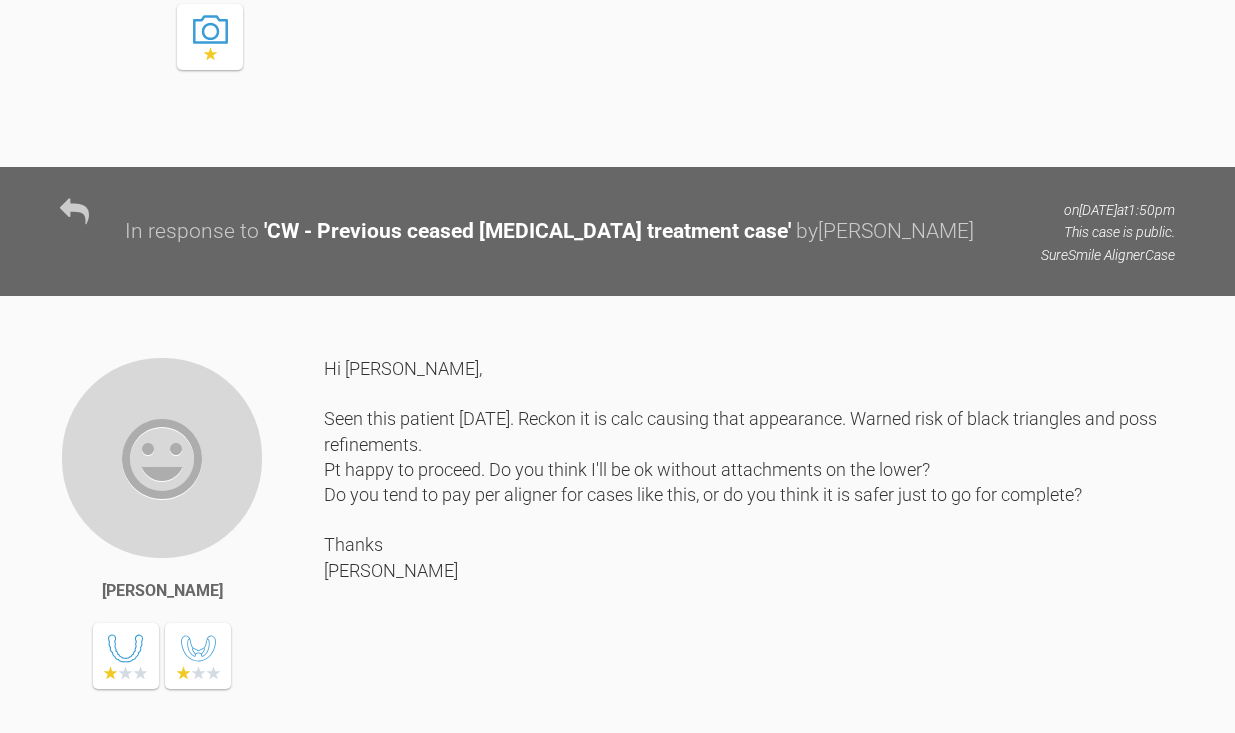scroll, scrollTop: 4735, scrollLeft: 0, axis: vertical 